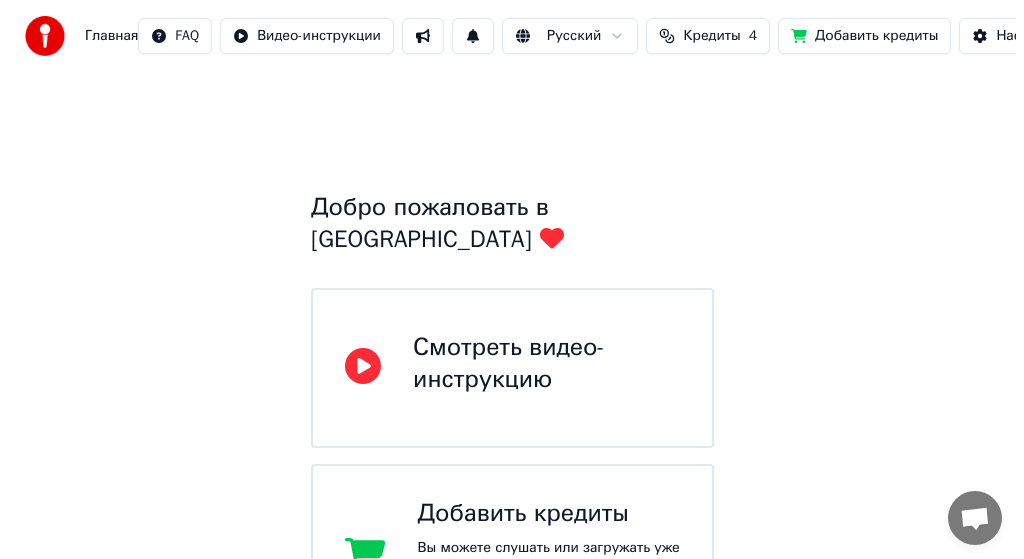 scroll, scrollTop: 0, scrollLeft: 0, axis: both 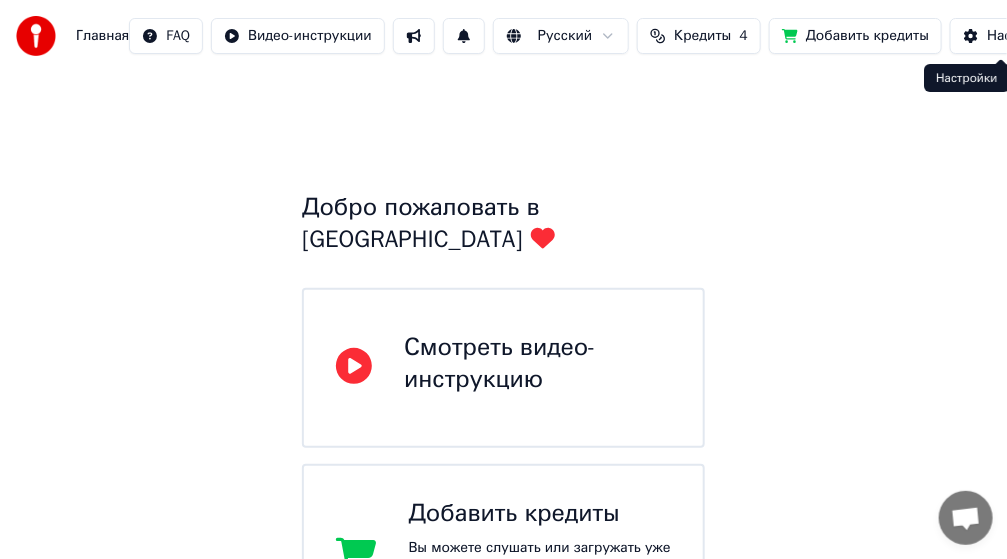 click on "Настройки" at bounding box center [1023, 36] 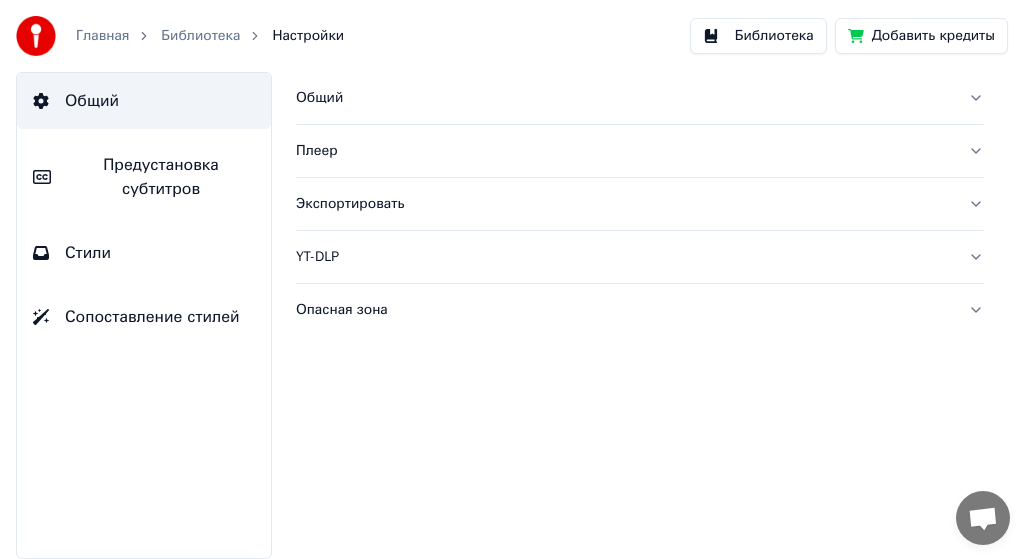 click on "Библиотека" at bounding box center [758, 36] 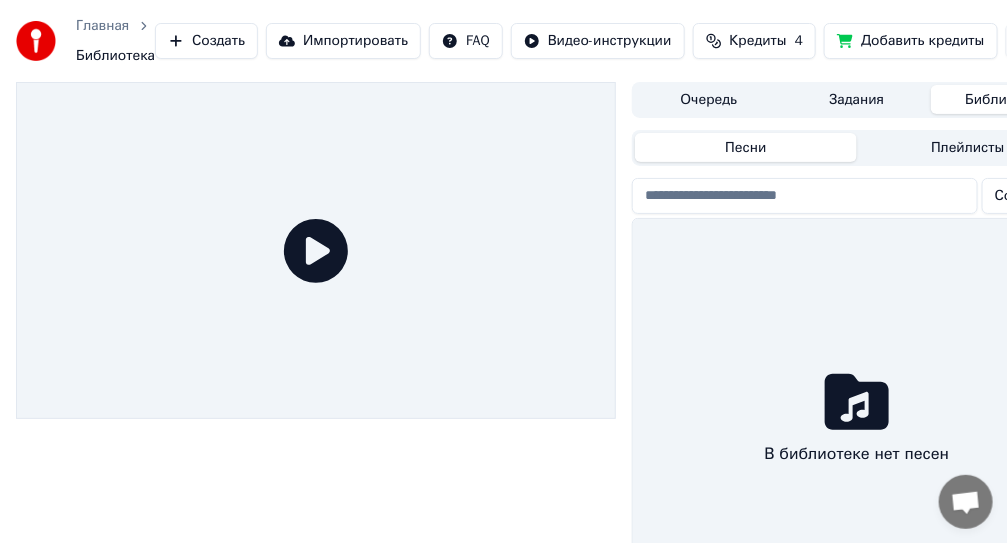 click 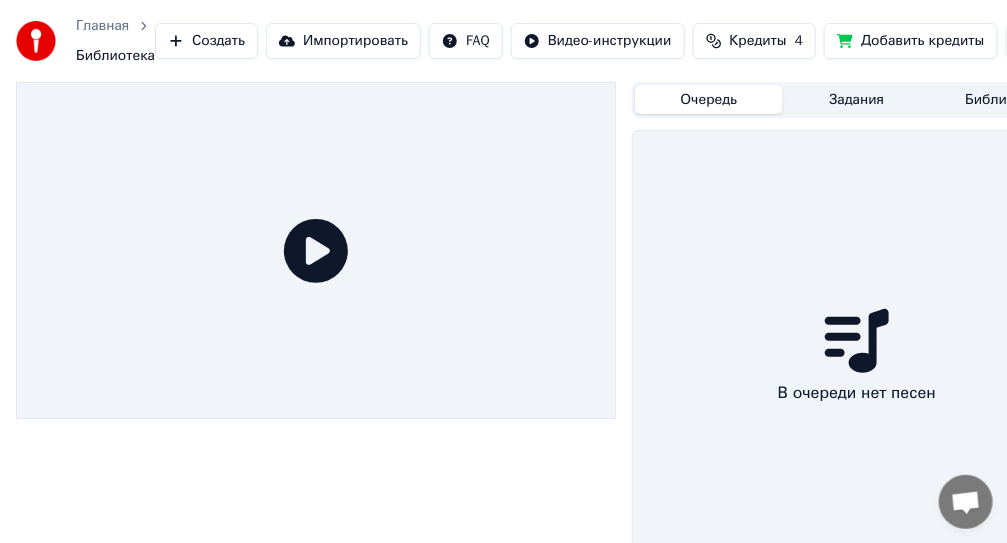 click on "Очередь" at bounding box center [709, 99] 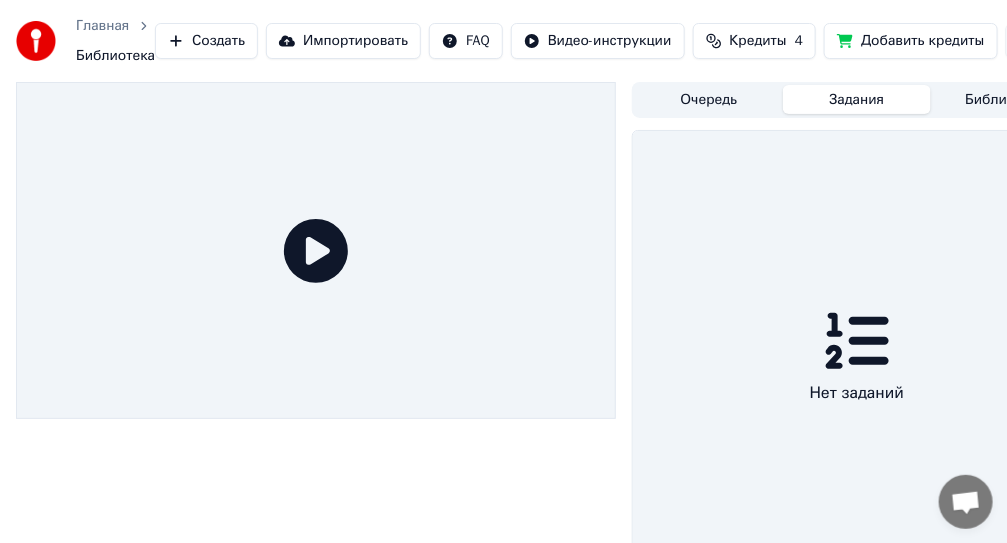 type 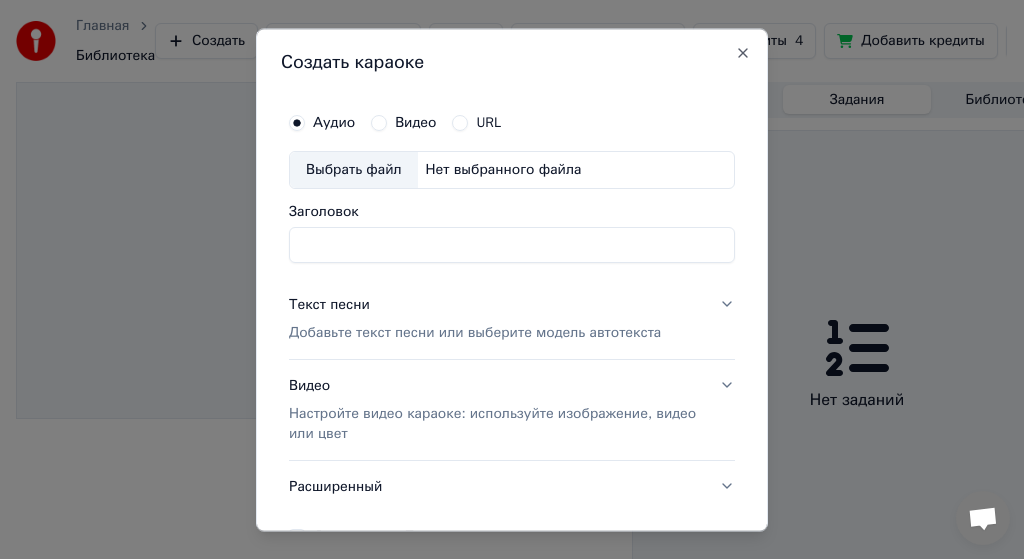 click on "Добавьте текст песни или выберите модель автотекста" at bounding box center [475, 333] 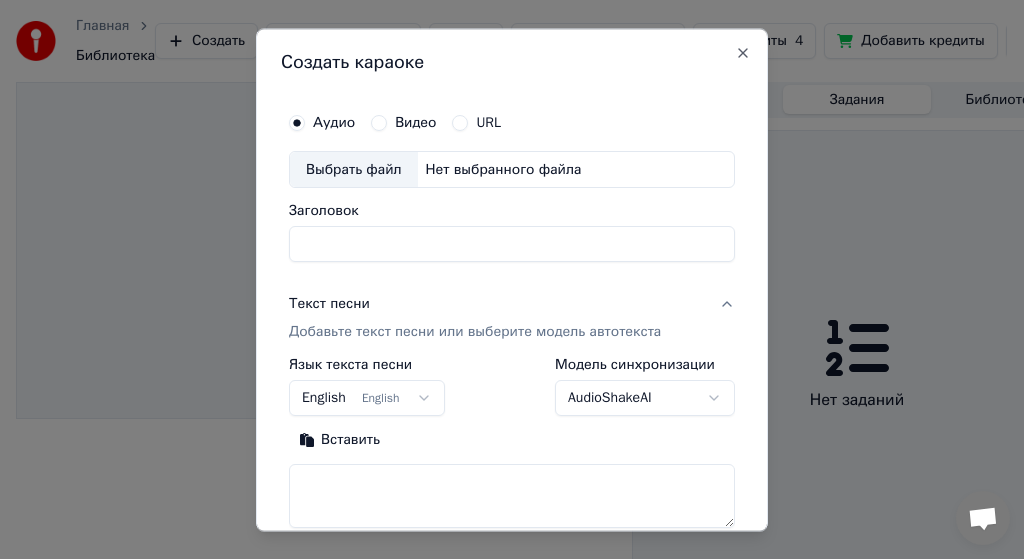 click at bounding box center [512, 497] 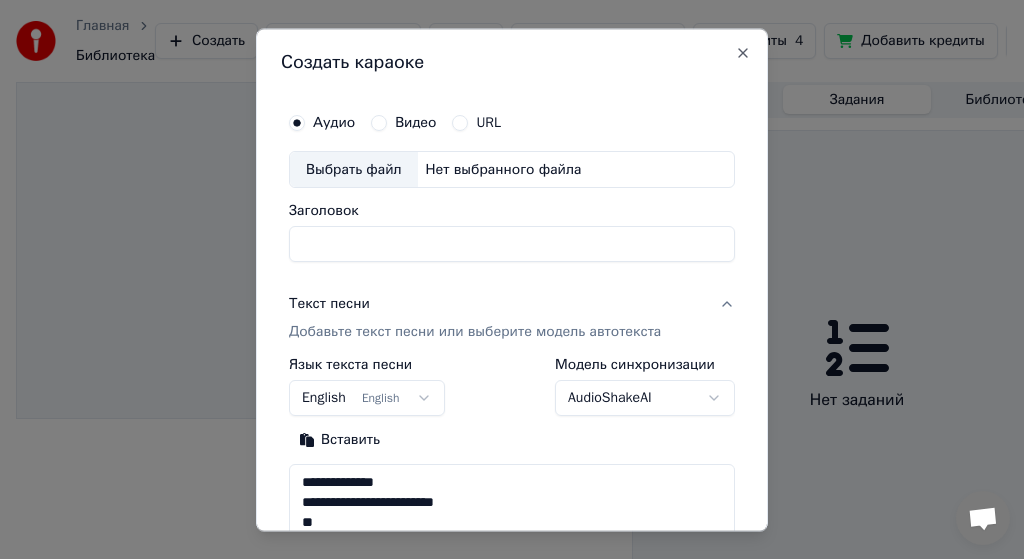 scroll, scrollTop: 864, scrollLeft: 0, axis: vertical 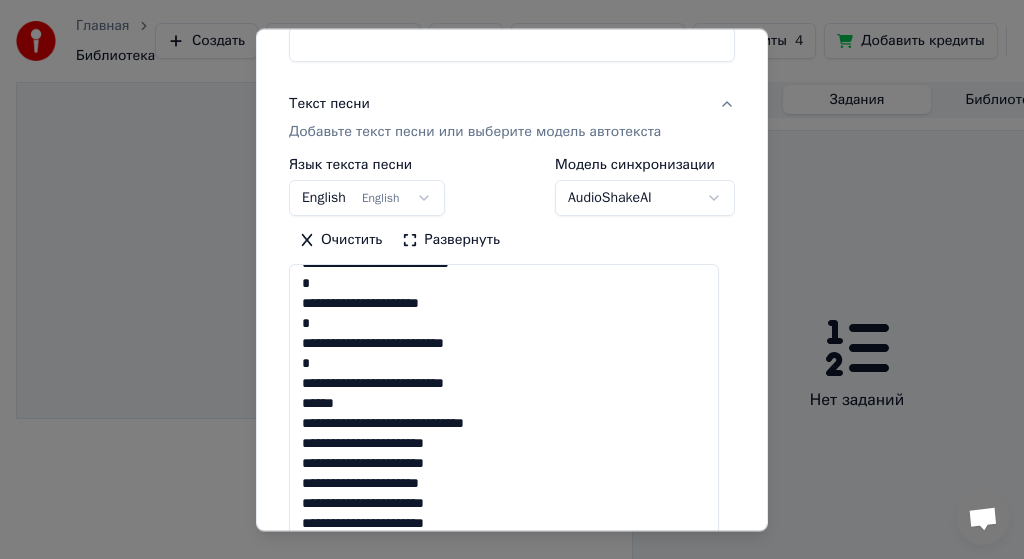 drag, startPoint x: 714, startPoint y: 325, endPoint x: 664, endPoint y: 557, distance: 237.32678 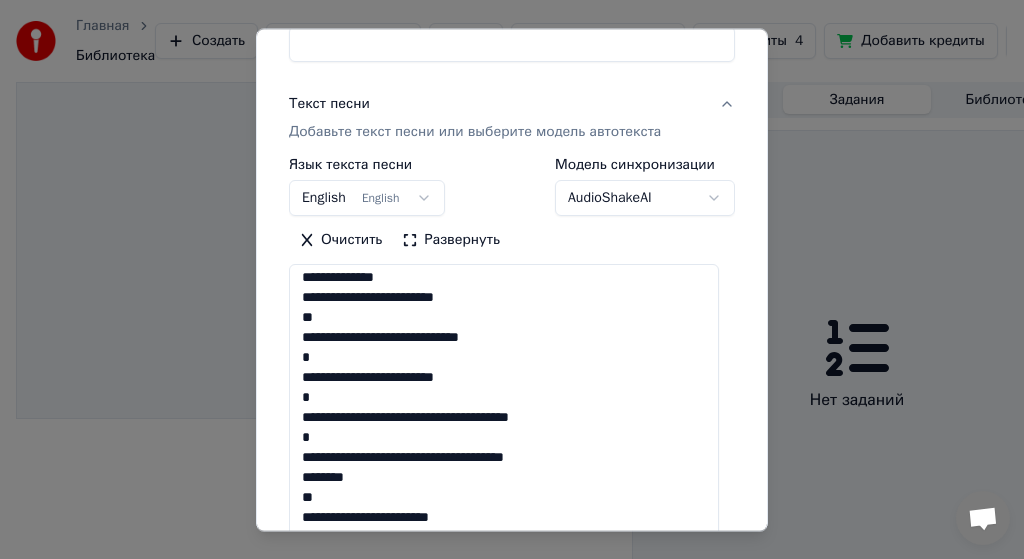 scroll, scrollTop: 0, scrollLeft: 0, axis: both 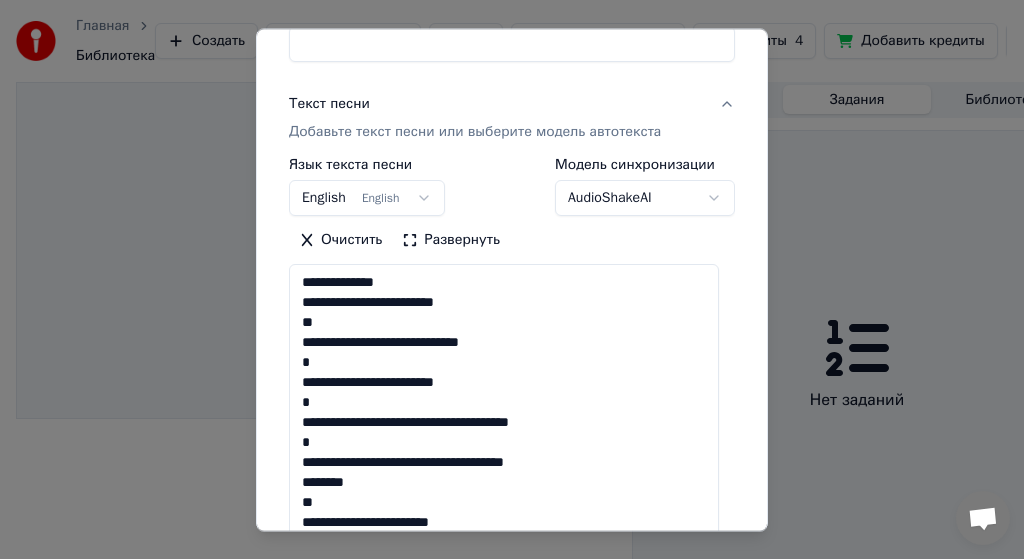 drag, startPoint x: 330, startPoint y: 325, endPoint x: 272, endPoint y: 272, distance: 78.56844 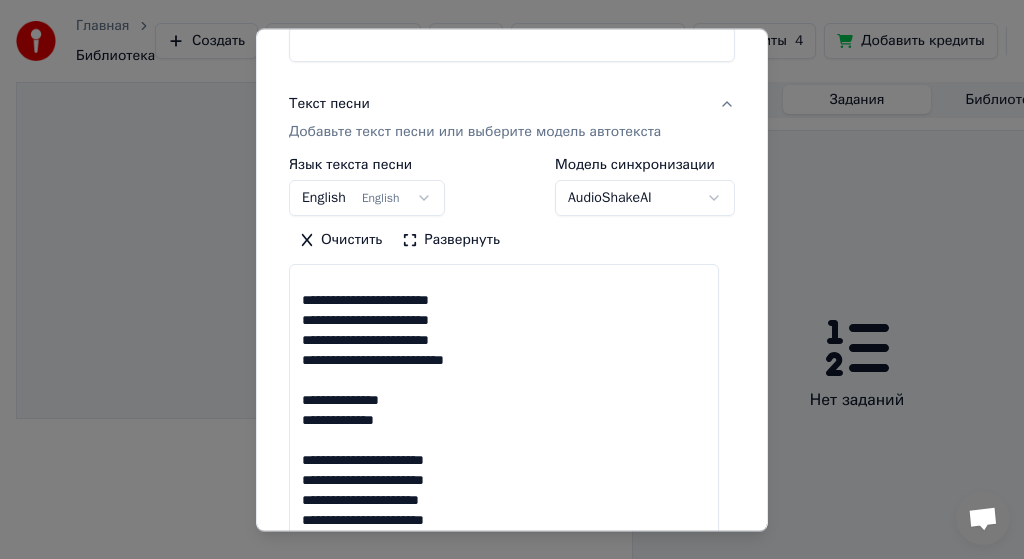 scroll, scrollTop: 100, scrollLeft: 0, axis: vertical 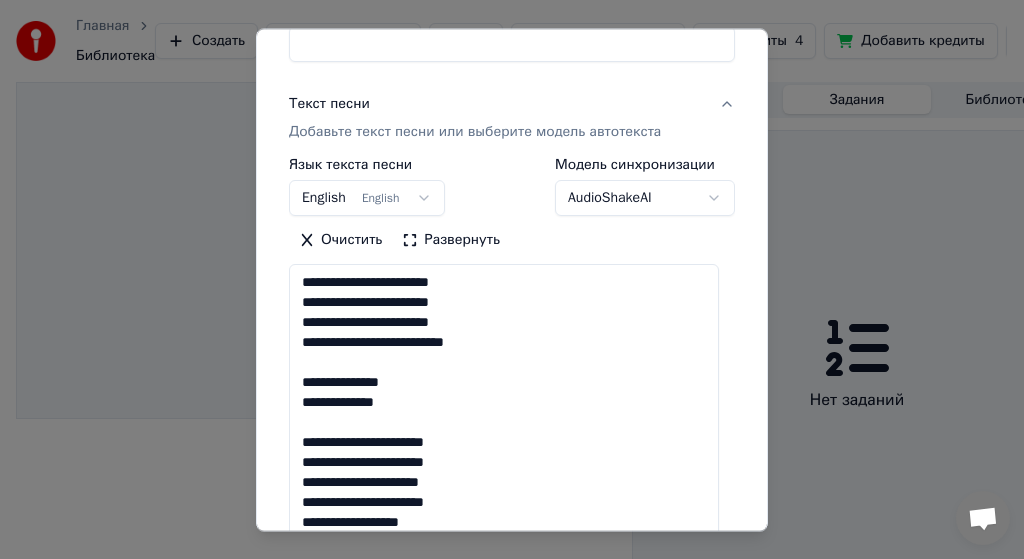 drag, startPoint x: 433, startPoint y: 430, endPoint x: 256, endPoint y: 400, distance: 179.52437 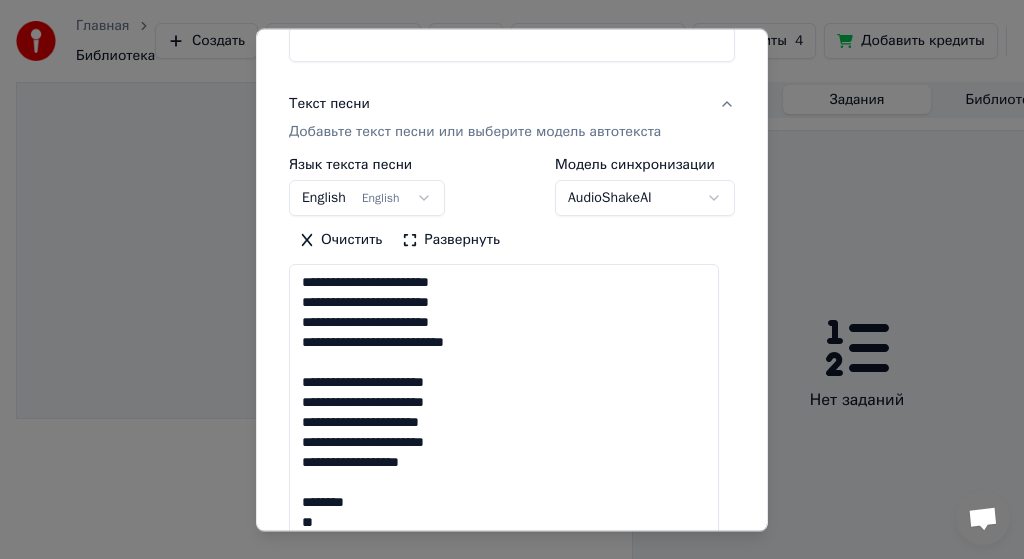 drag, startPoint x: 458, startPoint y: 486, endPoint x: 266, endPoint y: 483, distance: 192.02344 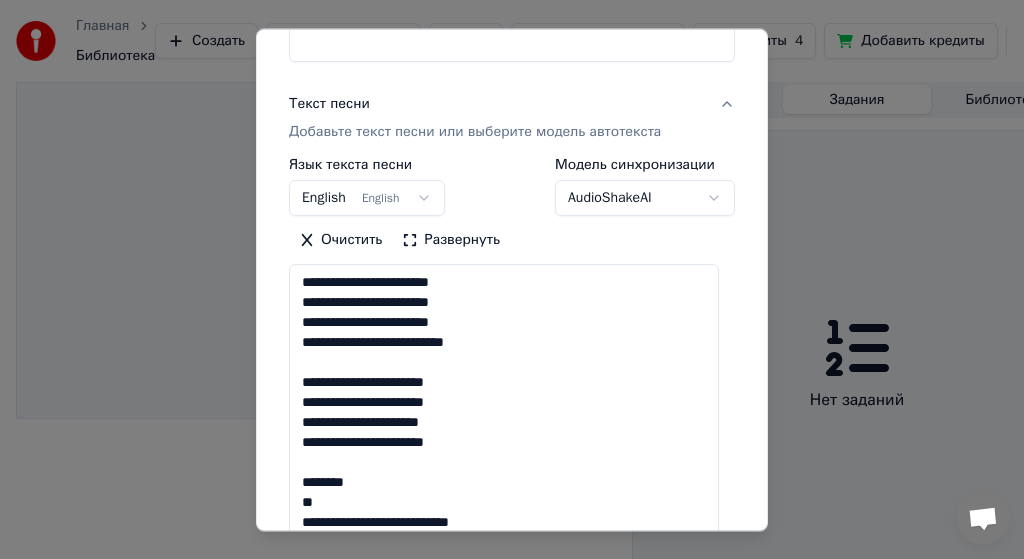 scroll, scrollTop: 219, scrollLeft: 0, axis: vertical 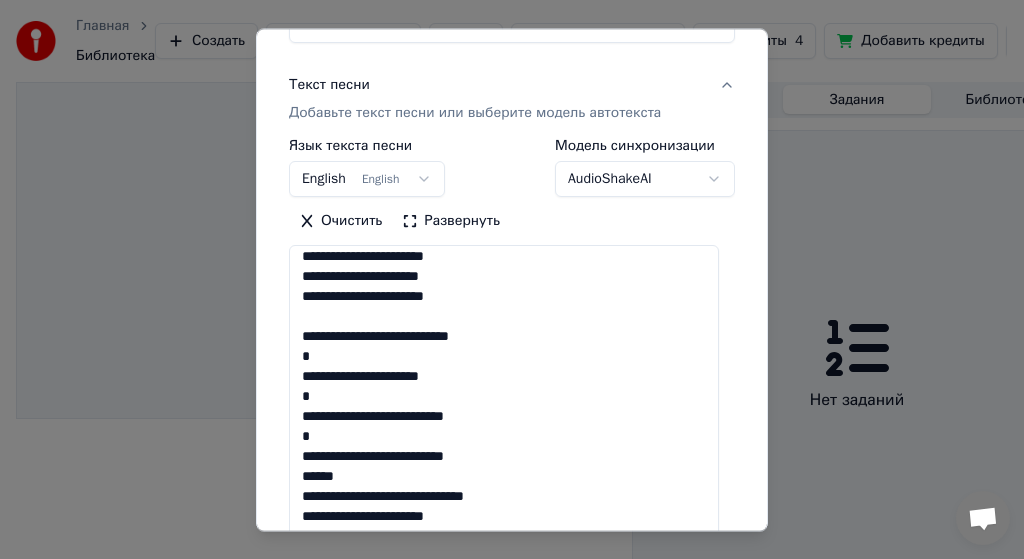 click on "**********" at bounding box center (504, 394) 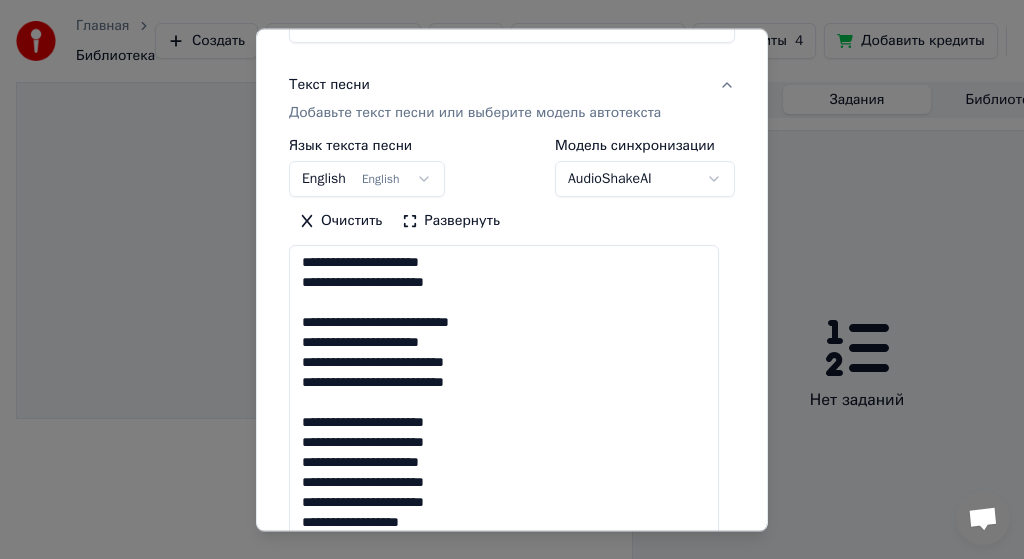 scroll, scrollTop: 259, scrollLeft: 0, axis: vertical 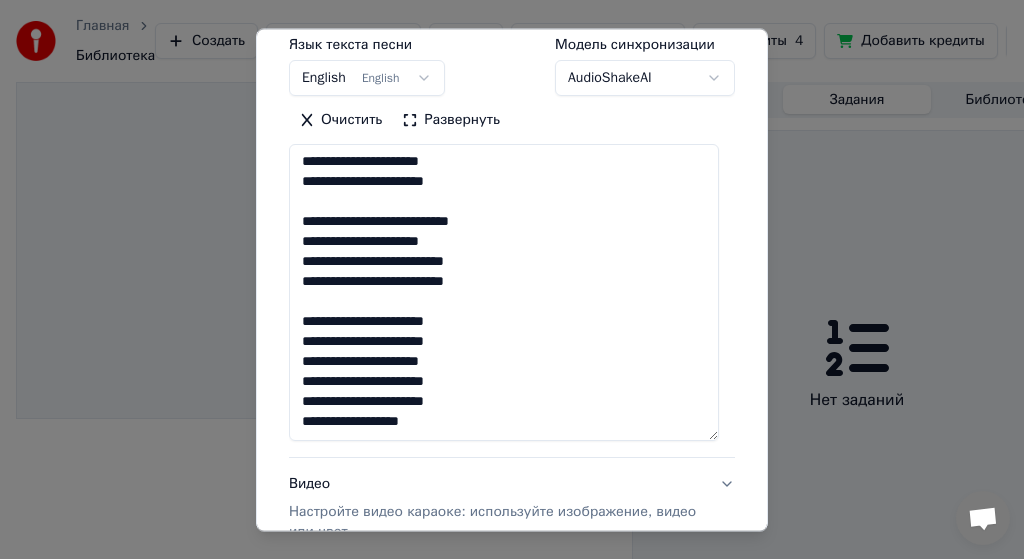 drag, startPoint x: 463, startPoint y: 432, endPoint x: 264, endPoint y: 398, distance: 201.88364 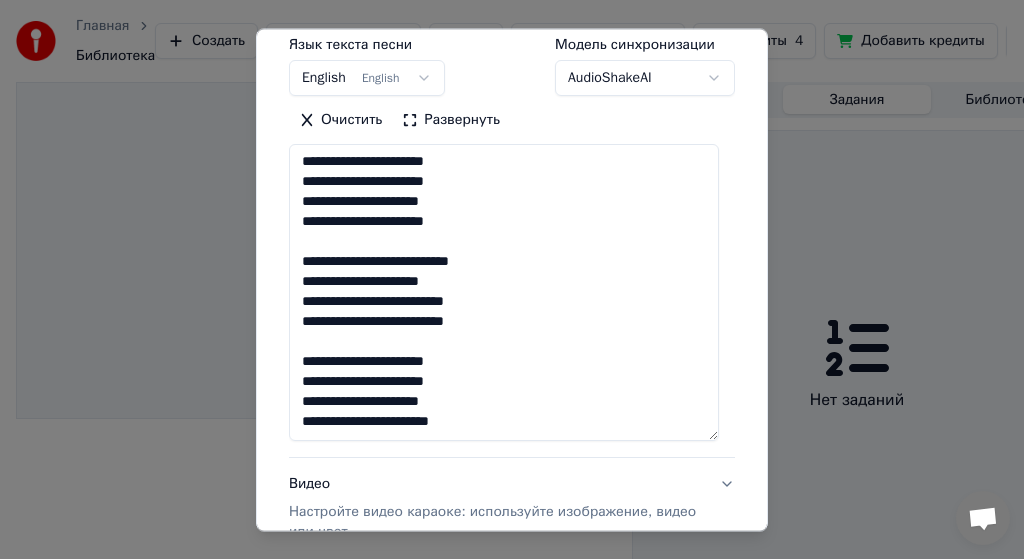 scroll, scrollTop: 240, scrollLeft: 0, axis: vertical 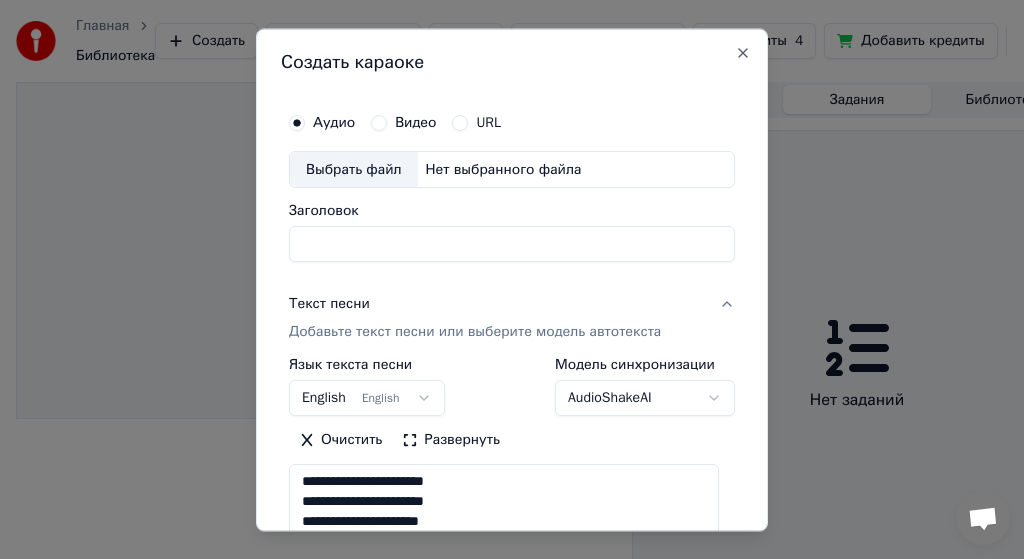 click on "Выбрать файл" at bounding box center (354, 170) 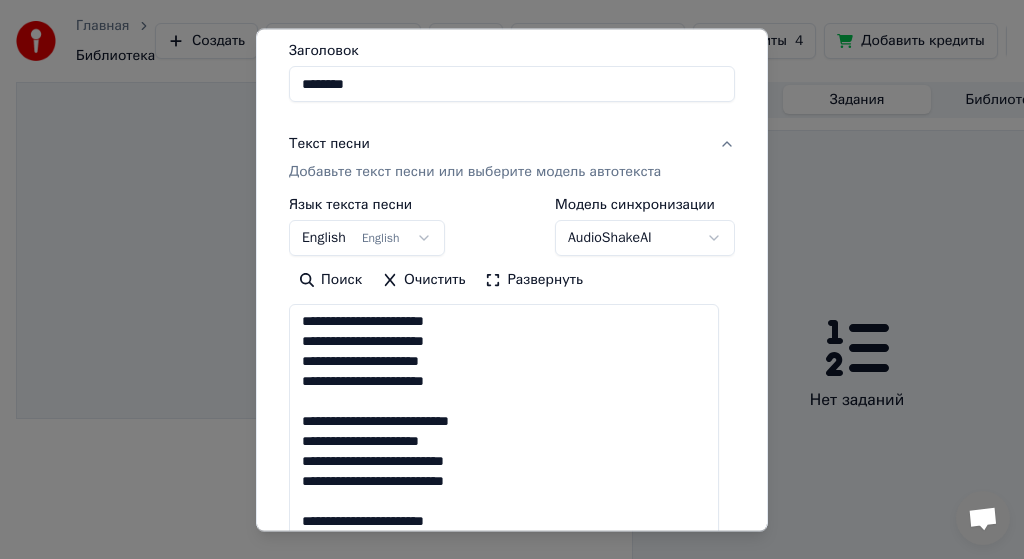 scroll, scrollTop: 170, scrollLeft: 0, axis: vertical 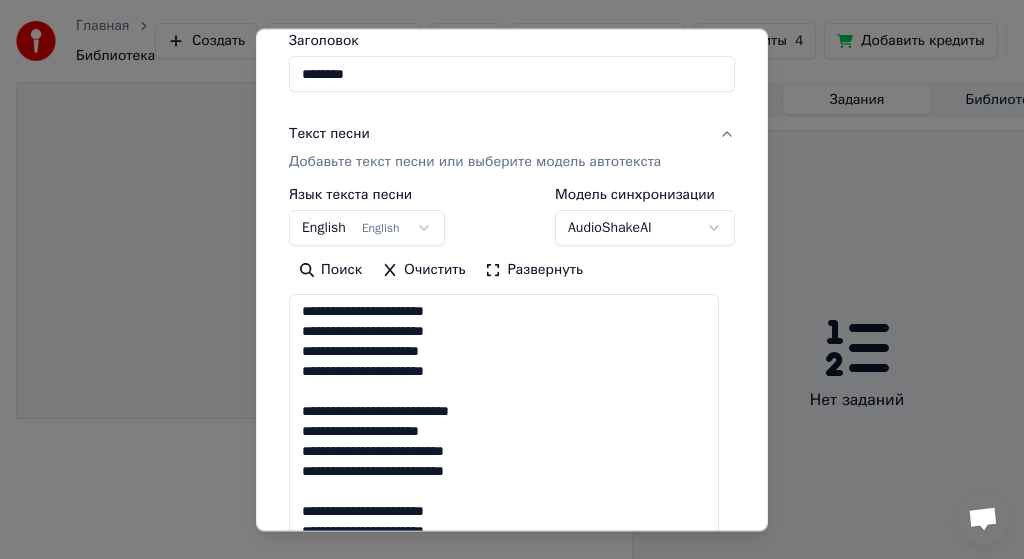 click on "English English" at bounding box center [367, 229] 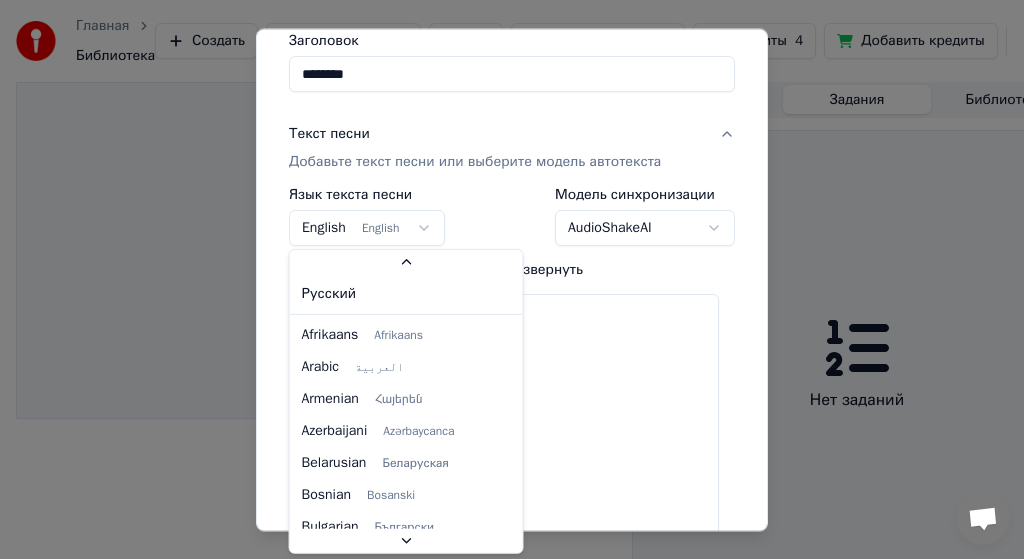 scroll, scrollTop: 77, scrollLeft: 0, axis: vertical 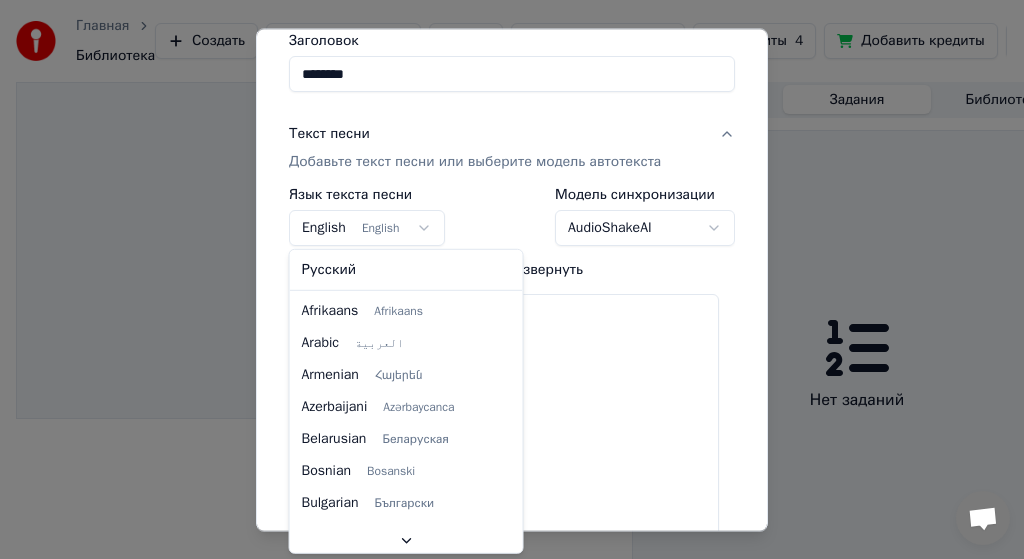 select on "**" 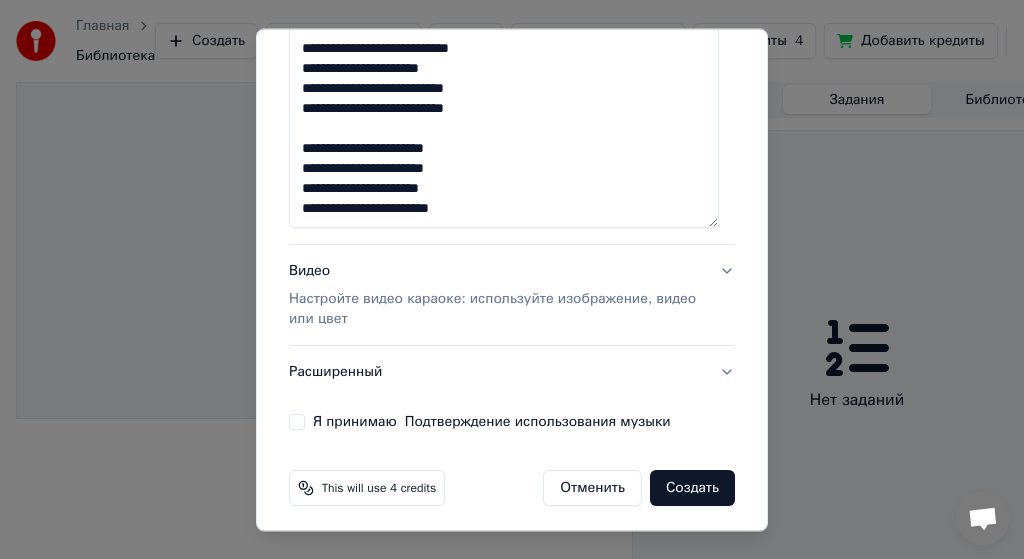 scroll, scrollTop: 538, scrollLeft: 0, axis: vertical 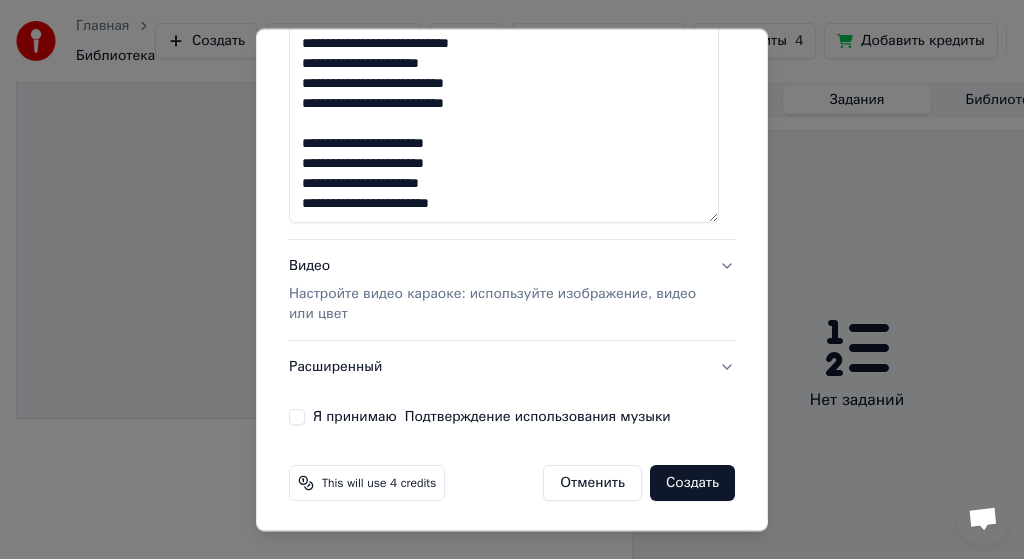 click on "Настройте видео караоке: используйте изображение, видео или цвет" at bounding box center (496, 305) 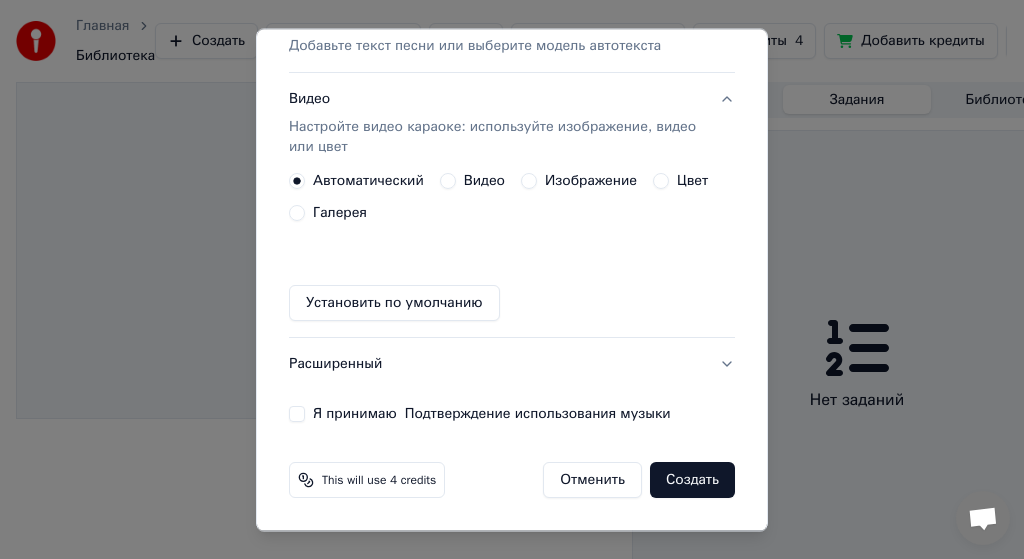 scroll, scrollTop: 283, scrollLeft: 0, axis: vertical 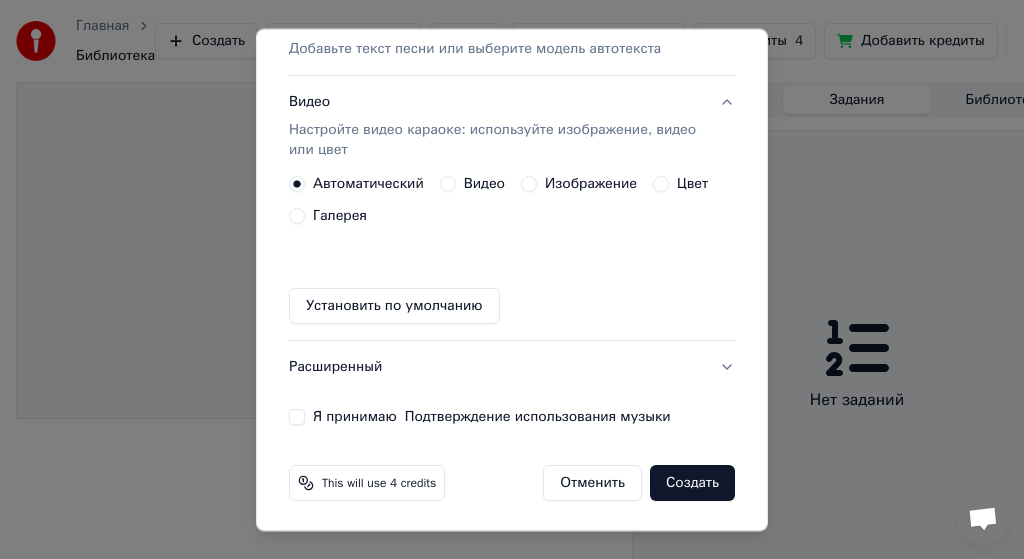 click on "Цвет" at bounding box center [661, 185] 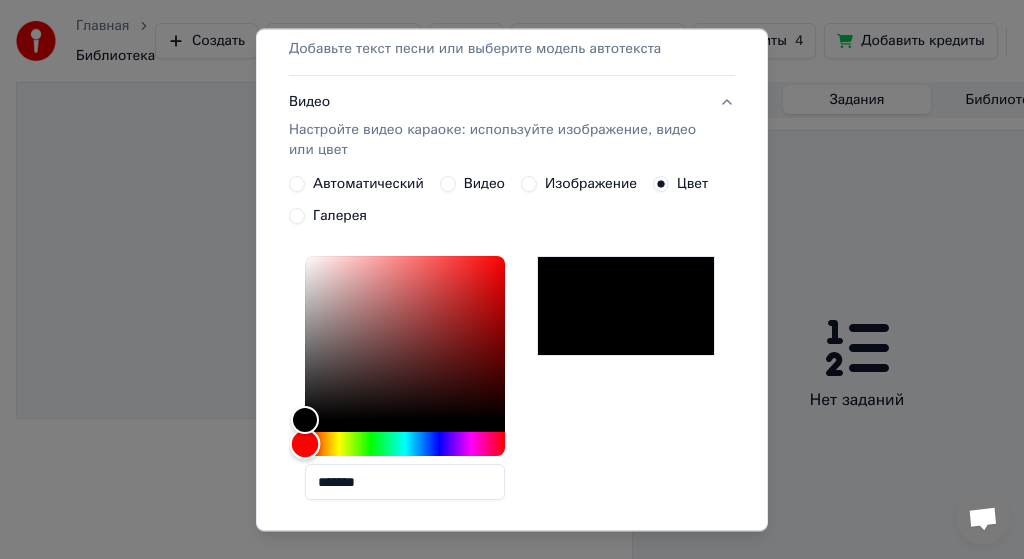click at bounding box center (405, 445) 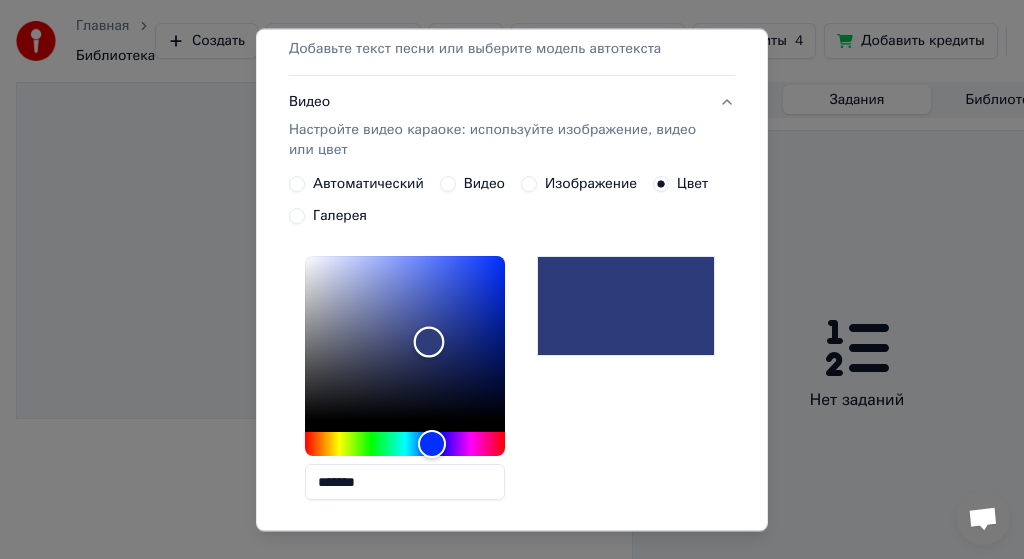 click at bounding box center [405, 339] 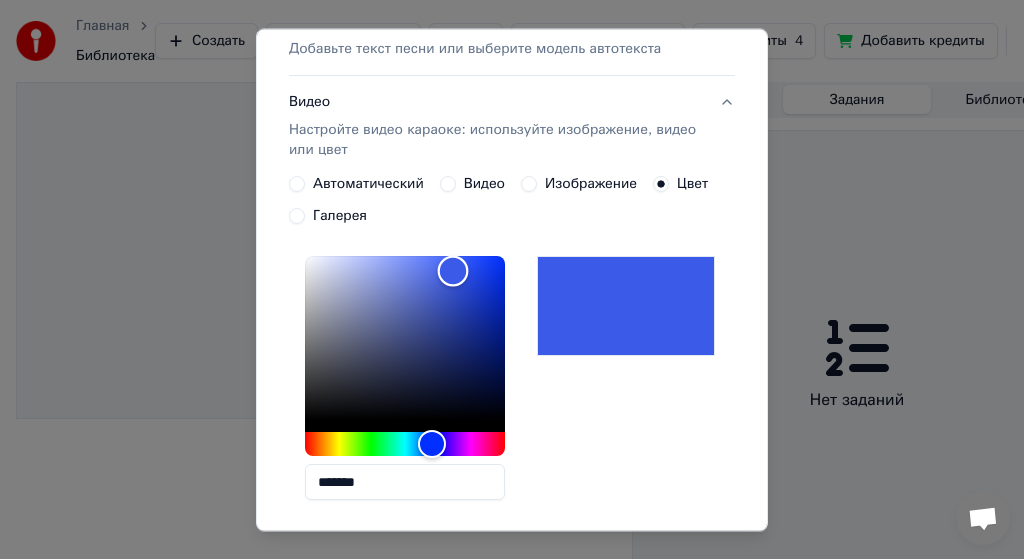 click at bounding box center (405, 339) 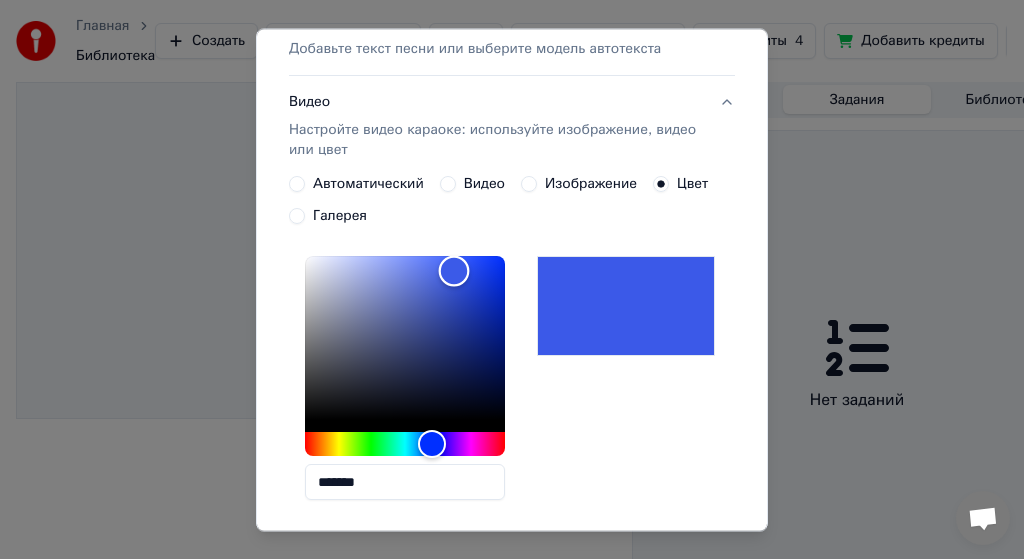 type on "*******" 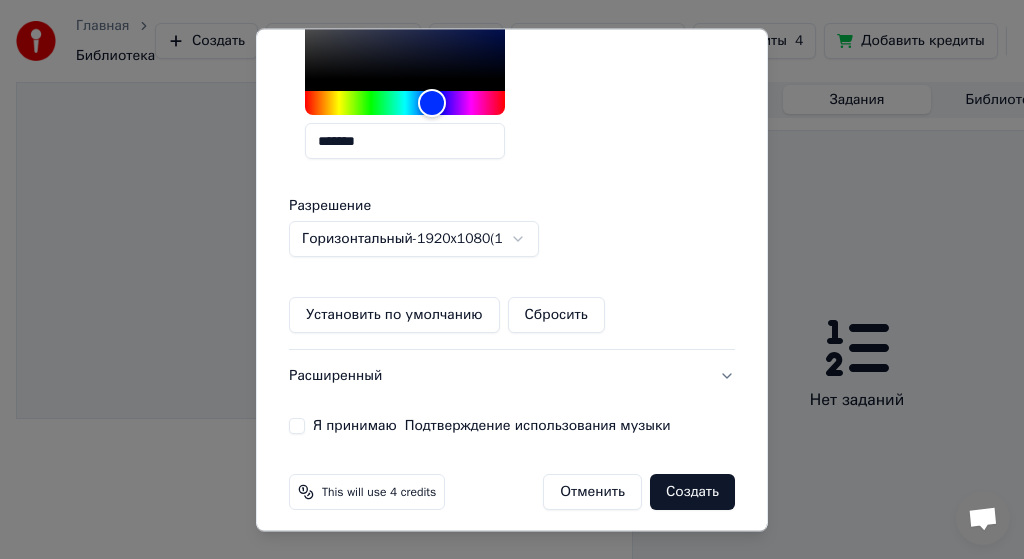 scroll, scrollTop: 633, scrollLeft: 0, axis: vertical 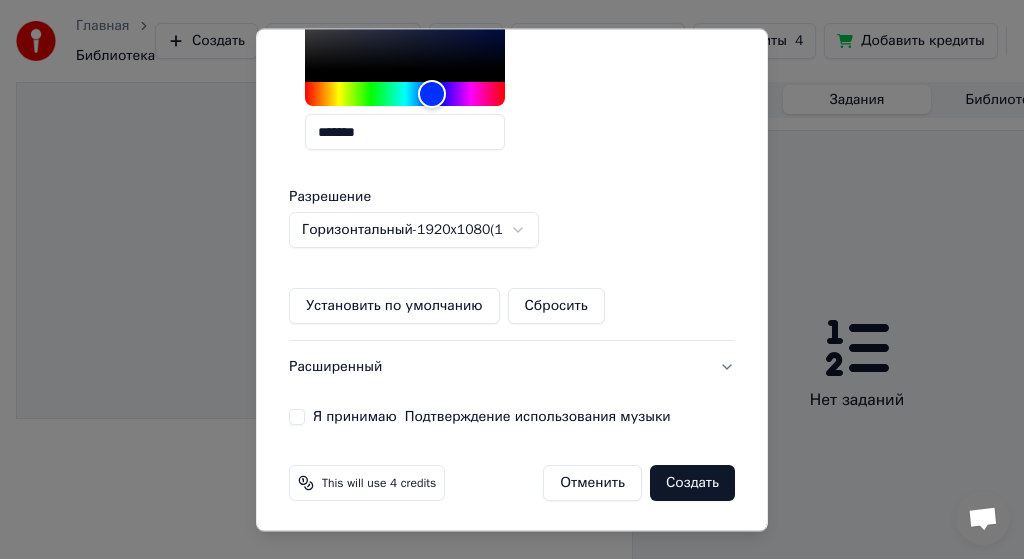 click on "**********" at bounding box center (503, 279) 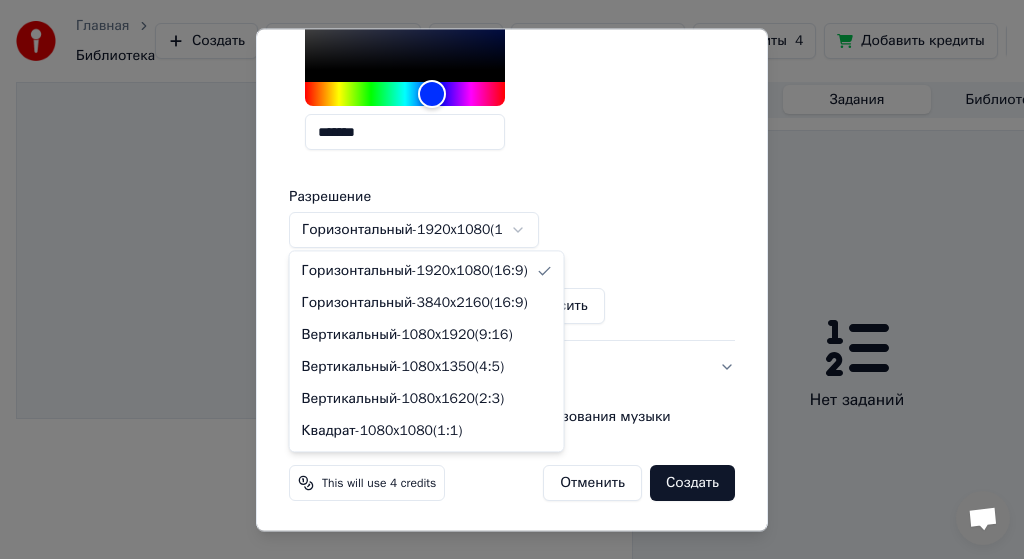 click on "**********" at bounding box center [503, 279] 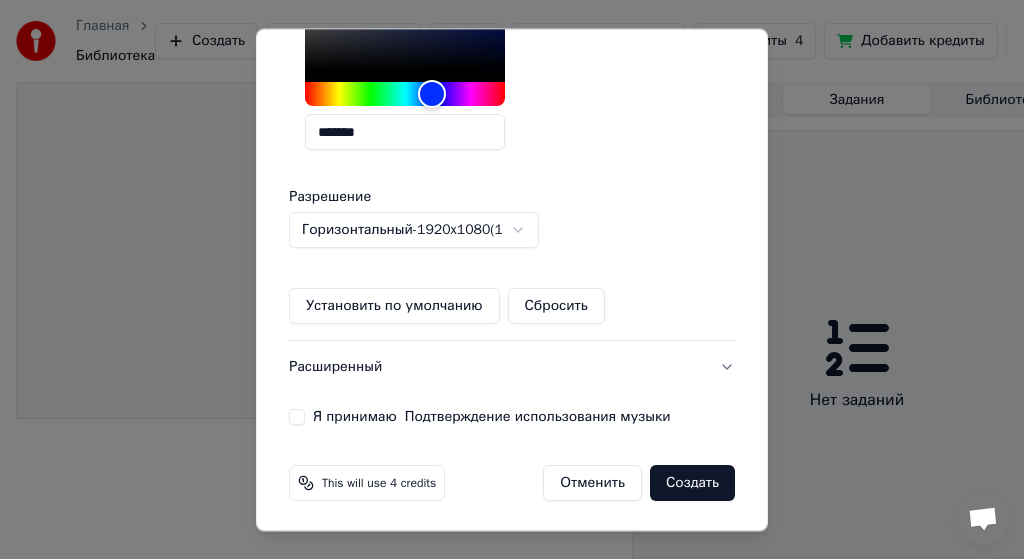 click on "Расширенный" at bounding box center [512, 368] 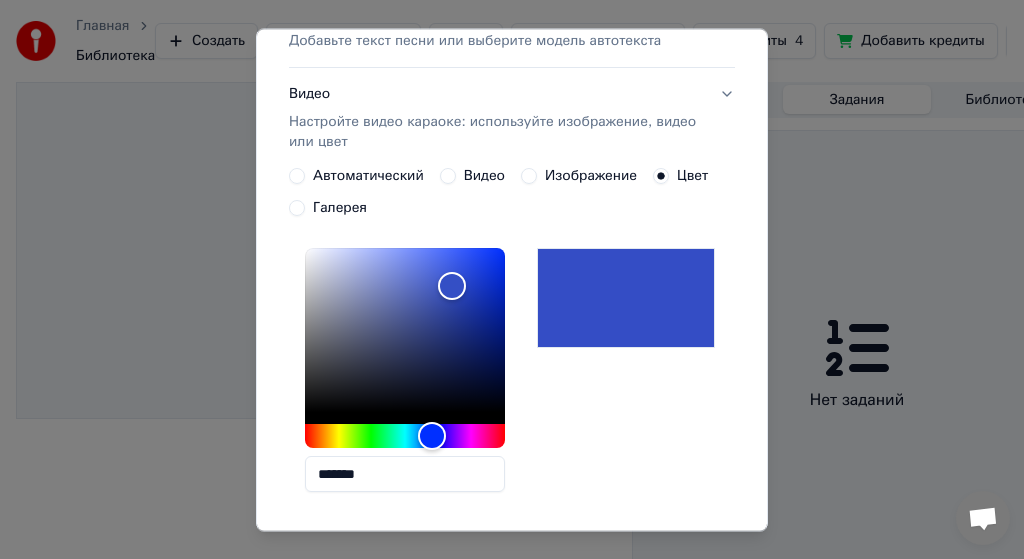 scroll, scrollTop: 193, scrollLeft: 0, axis: vertical 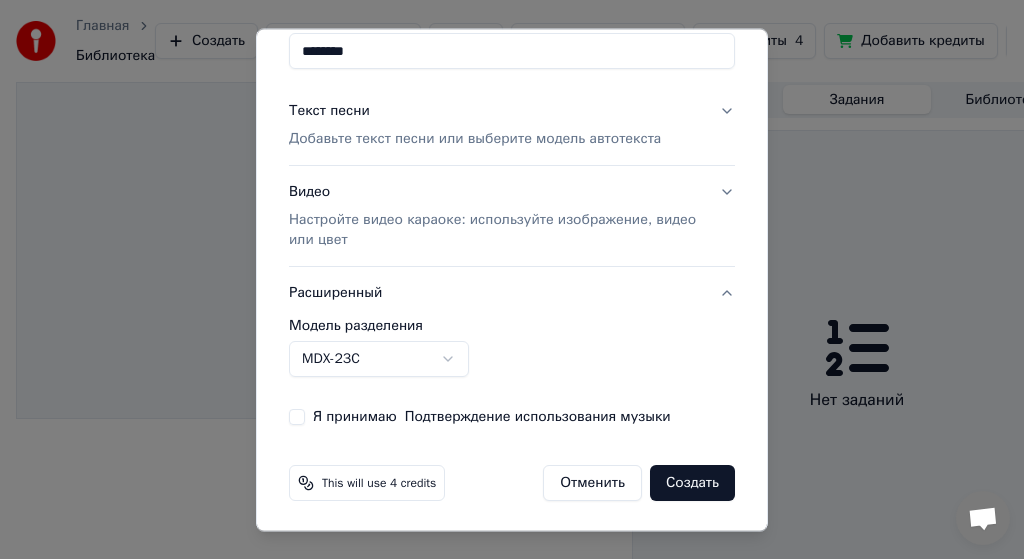 click on "Я принимаю   Подтверждение использования музыки" at bounding box center (297, 418) 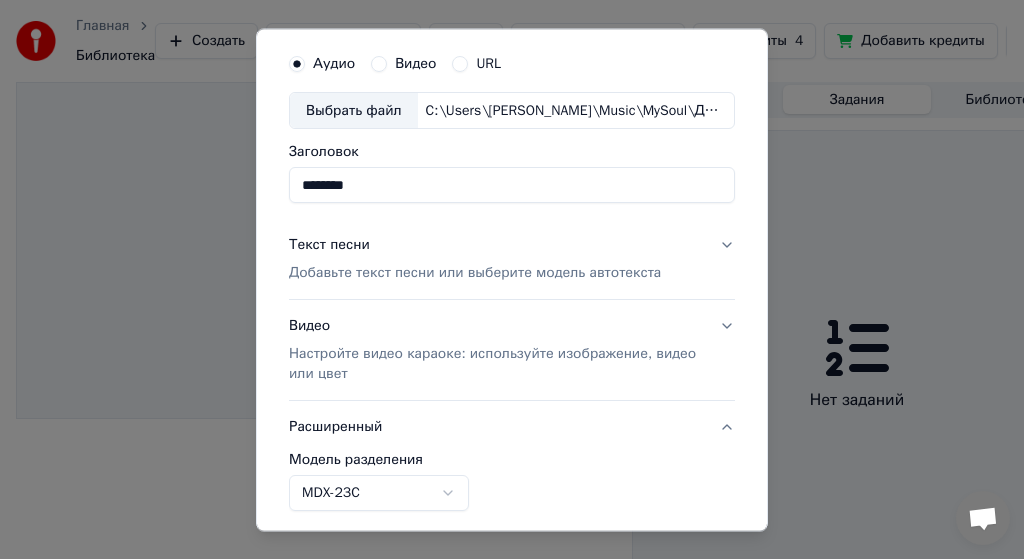 scroll, scrollTop: 100, scrollLeft: 0, axis: vertical 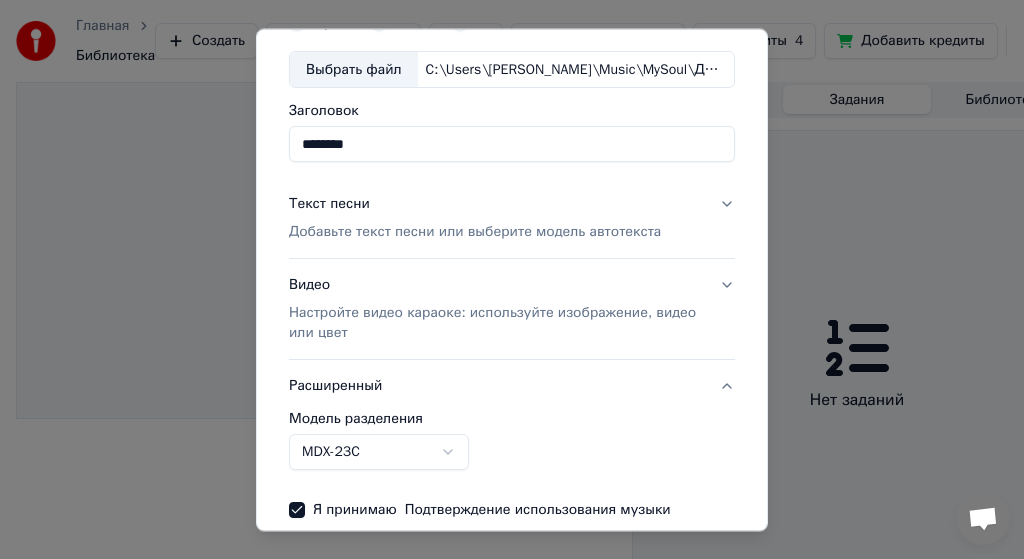 click on "Текст песни Добавьте текст песни или выберите модель автотекста" at bounding box center [512, 219] 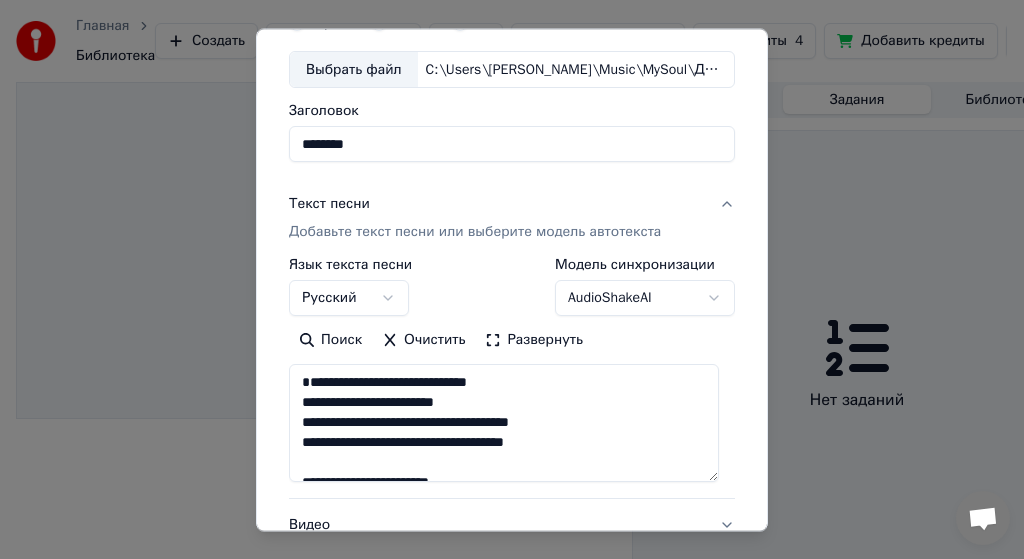 drag, startPoint x: 711, startPoint y: 423, endPoint x: 713, endPoint y: 478, distance: 55.03635 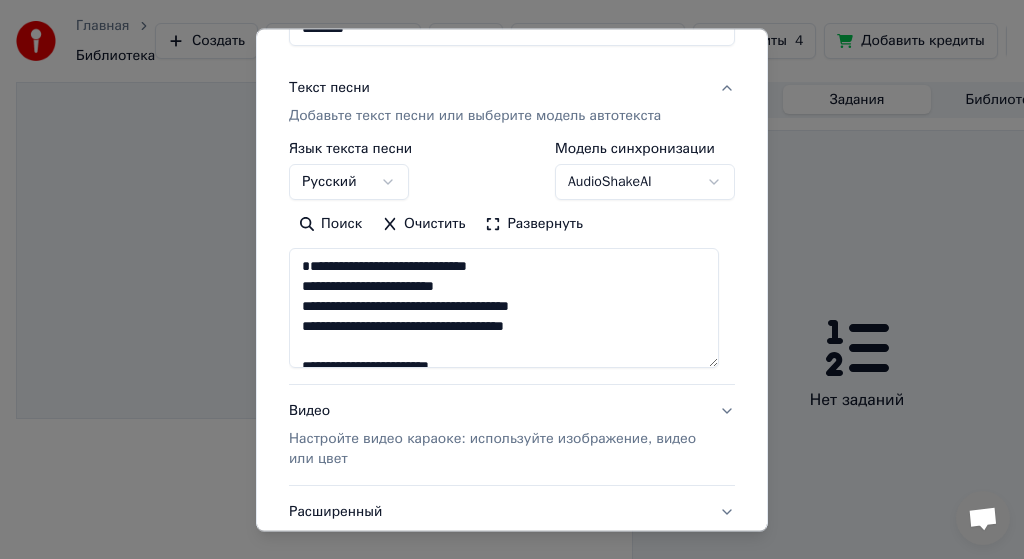 scroll, scrollTop: 361, scrollLeft: 0, axis: vertical 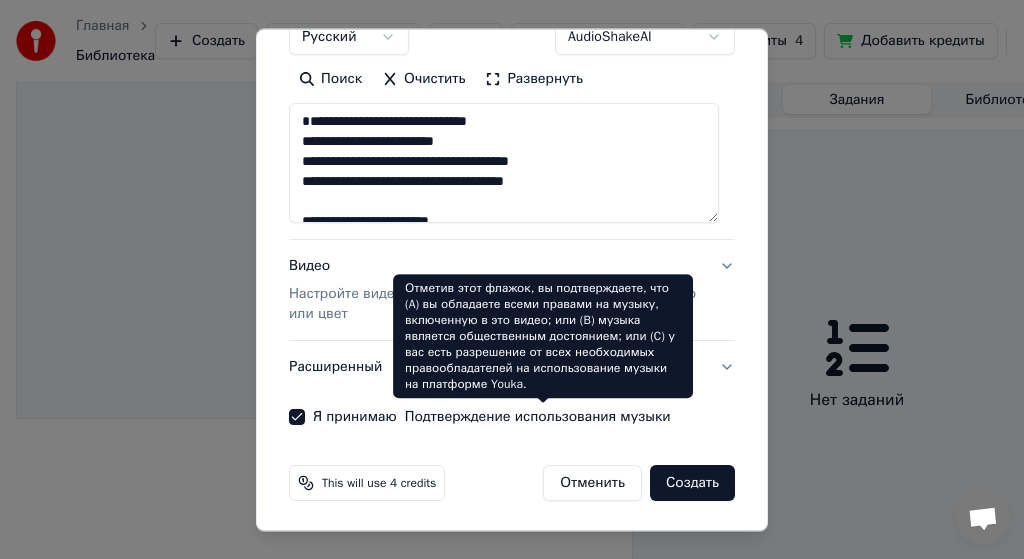 type 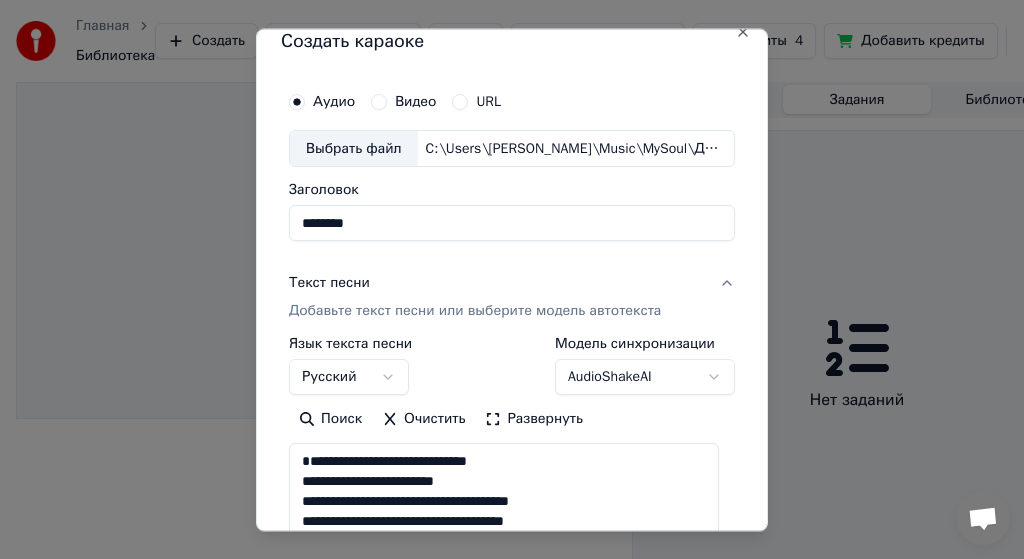 scroll, scrollTop: 0, scrollLeft: 0, axis: both 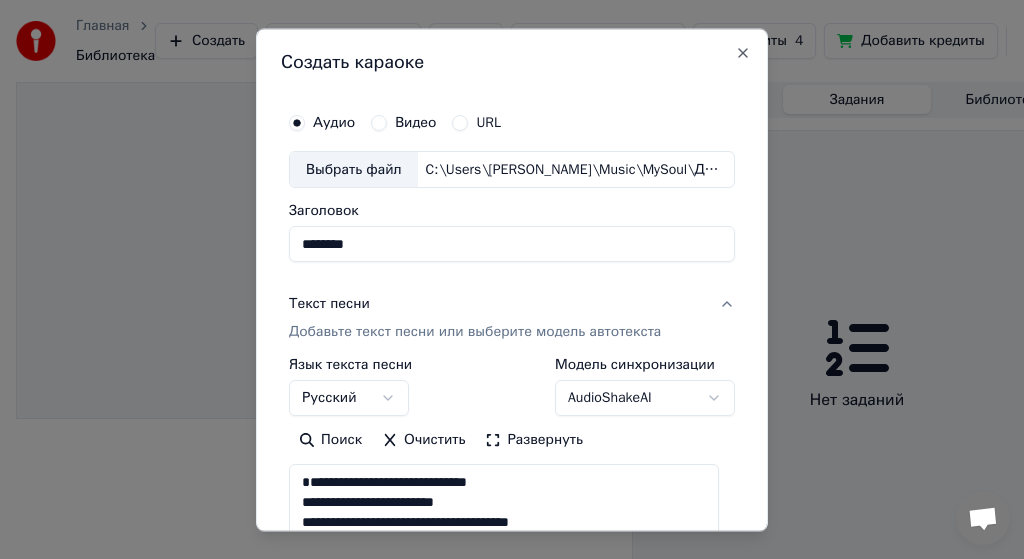 click on "Выбрать файл" at bounding box center (354, 170) 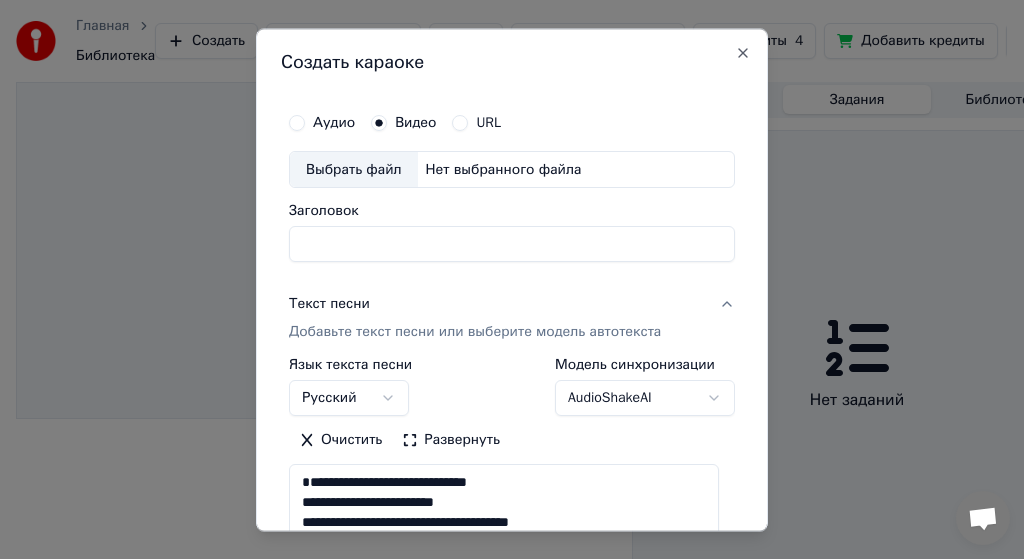 click on "Выбрать файл" at bounding box center [354, 170] 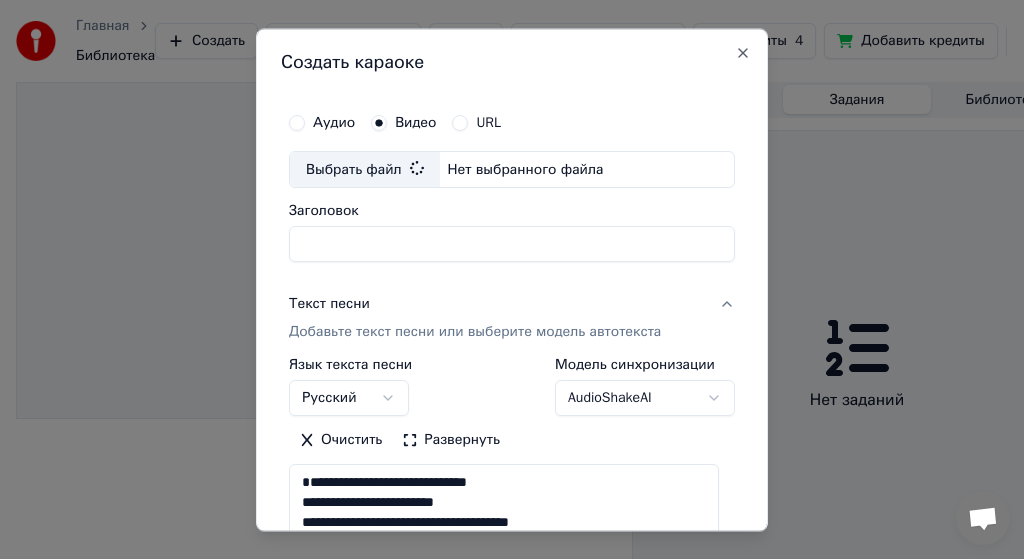 type on "**********" 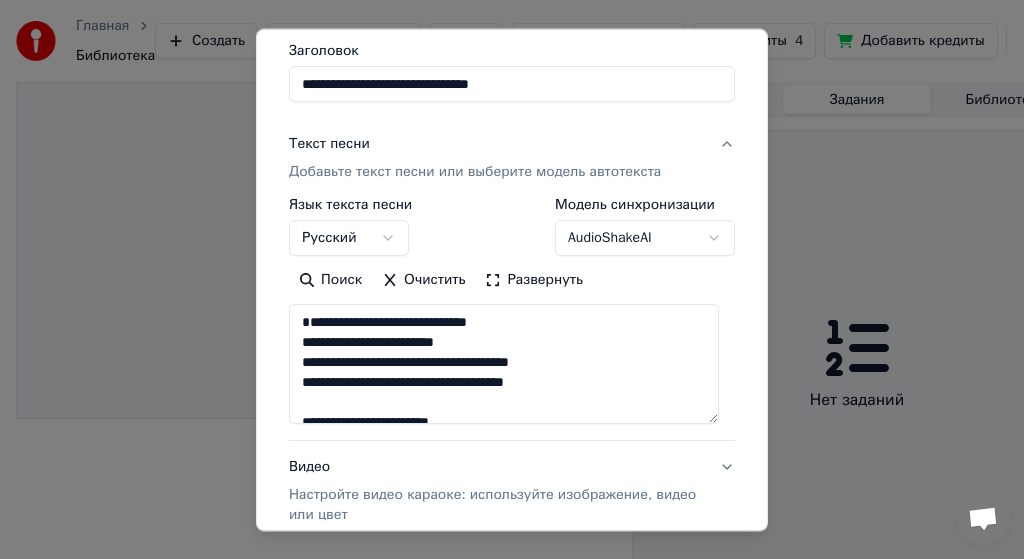 scroll, scrollTop: 200, scrollLeft: 0, axis: vertical 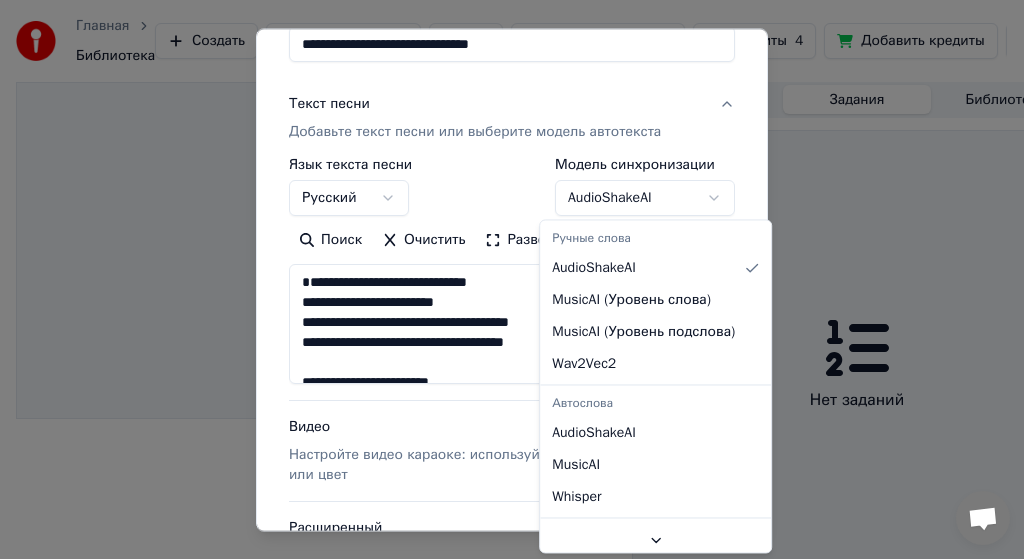 click on "**********" at bounding box center (503, 279) 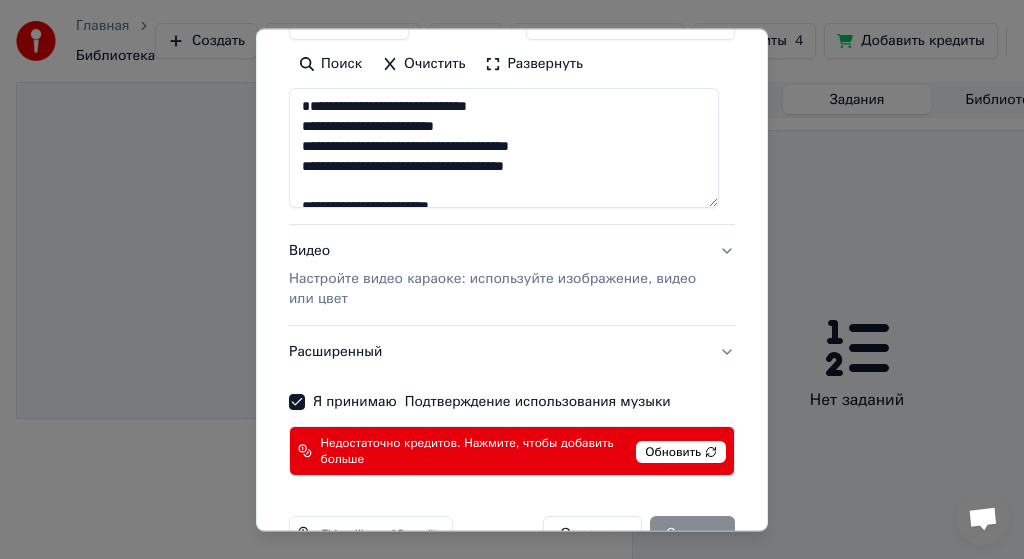 scroll, scrollTop: 400, scrollLeft: 0, axis: vertical 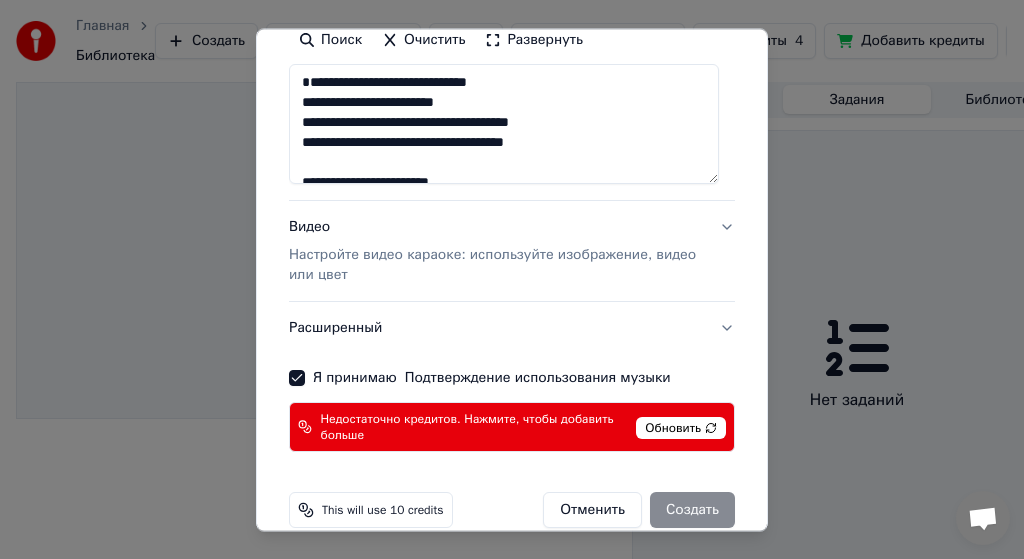 click on "Настройте видео караоке: используйте изображение, видео или цвет" at bounding box center [496, 266] 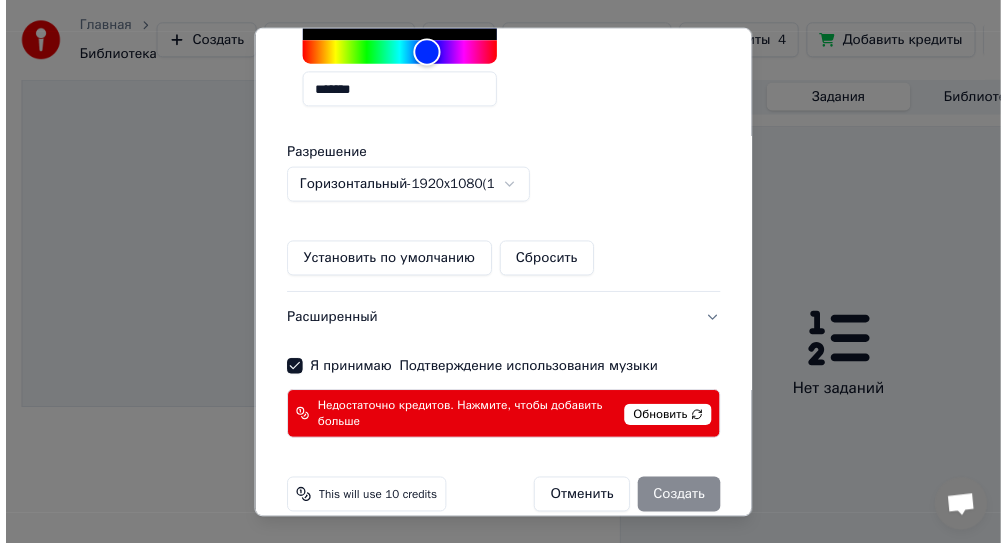scroll, scrollTop: 698, scrollLeft: 0, axis: vertical 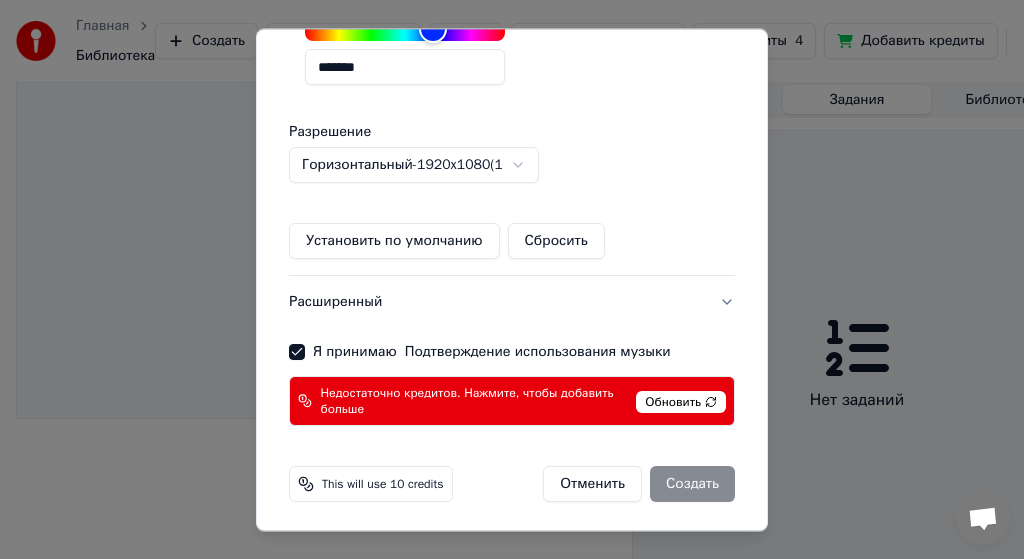 click on "Недостаточно кредитов. Нажмите, чтобы добавить больше" at bounding box center (474, 402) 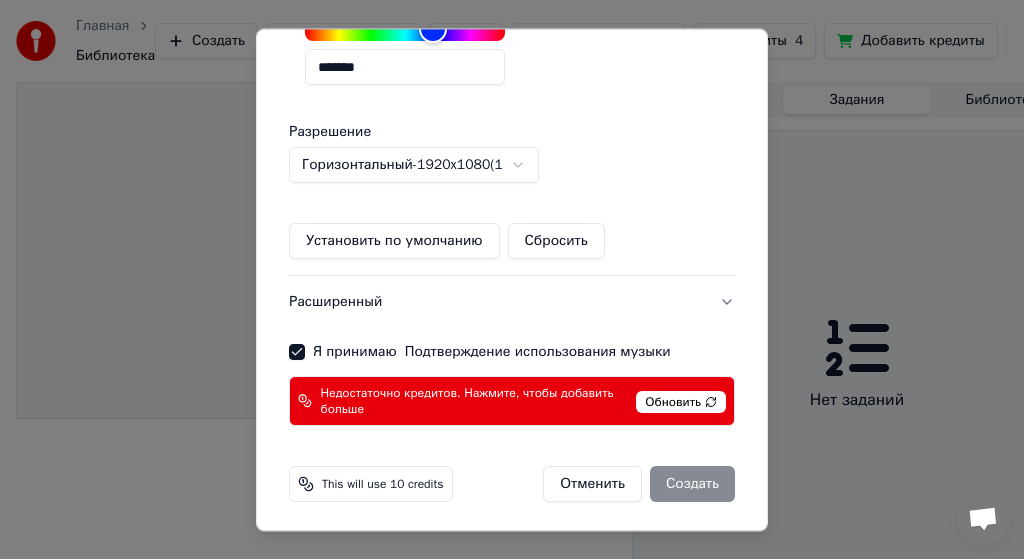 click on "Отменить" at bounding box center (592, 485) 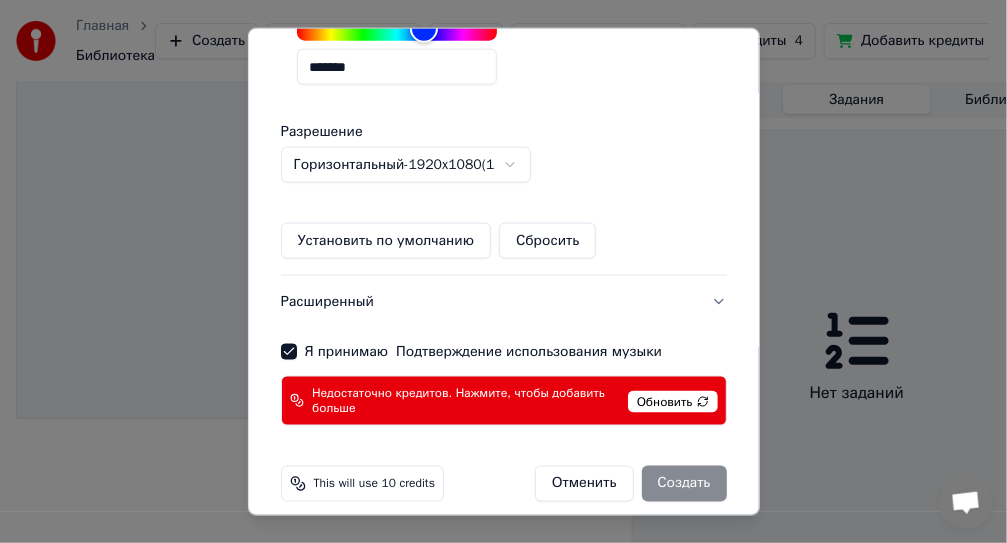 scroll, scrollTop: 348, scrollLeft: 0, axis: vertical 